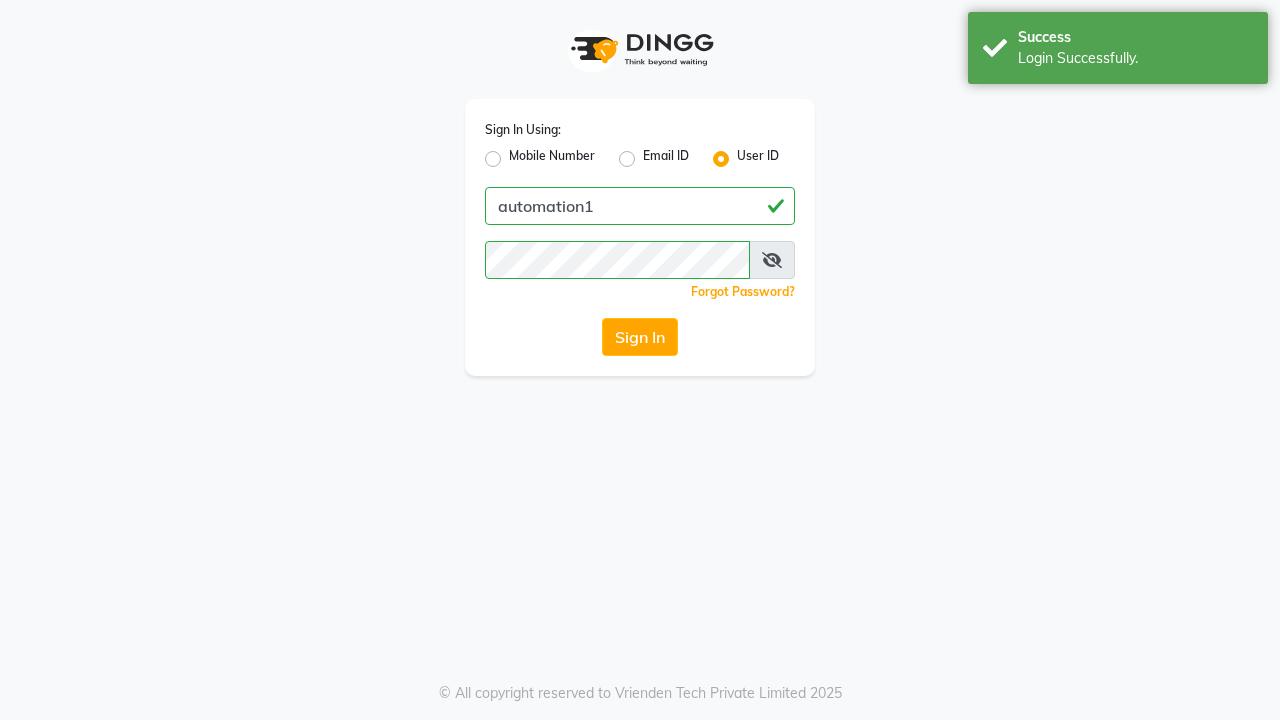 scroll, scrollTop: 0, scrollLeft: 0, axis: both 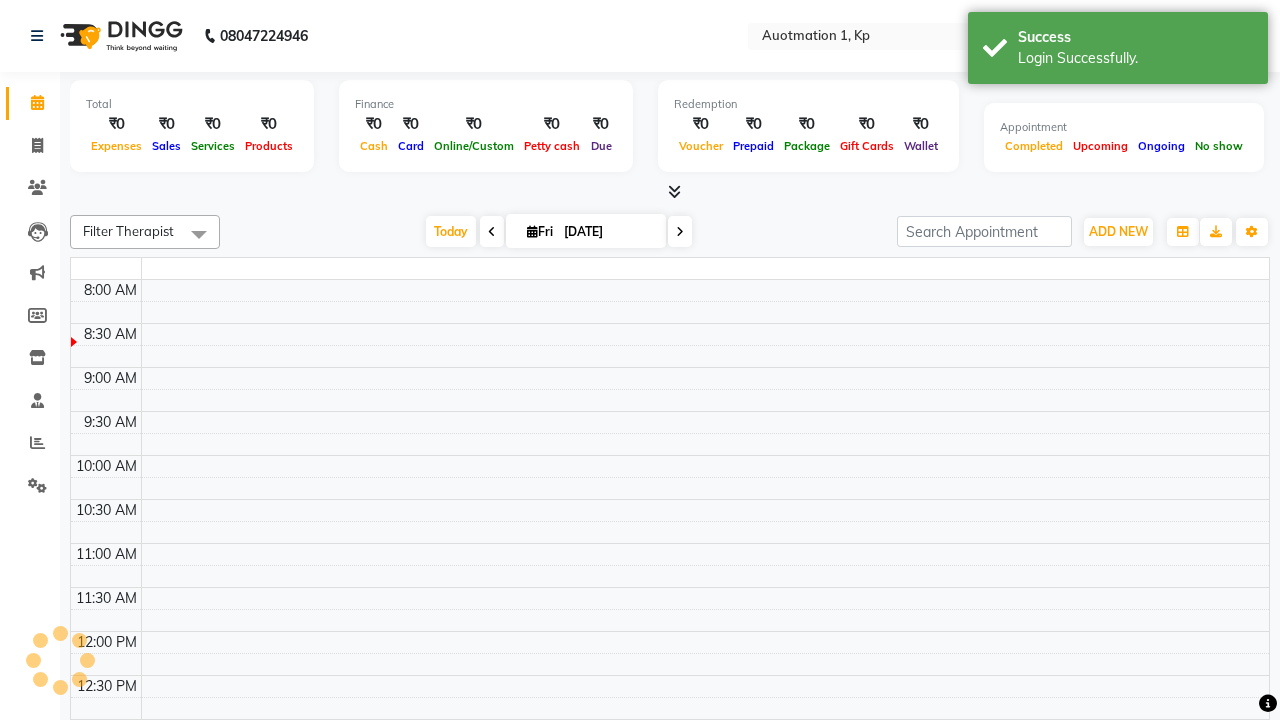 select on "en" 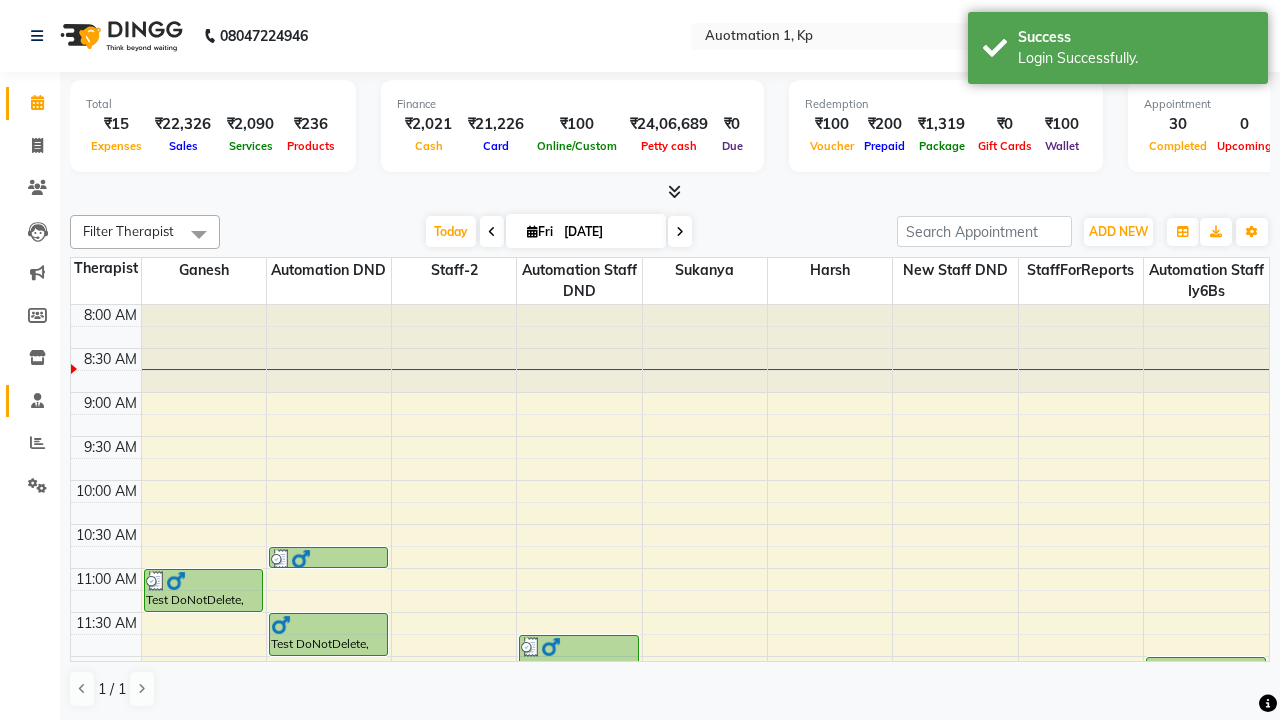 click 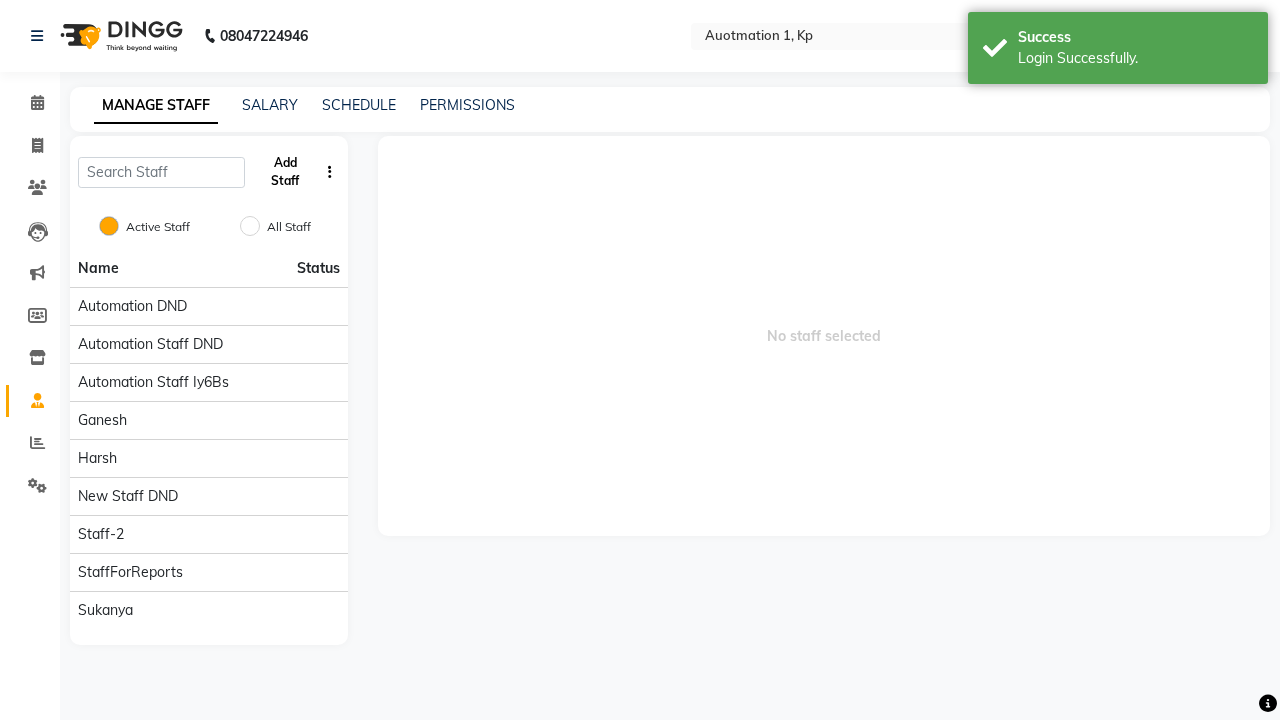 click on "Add Staff" 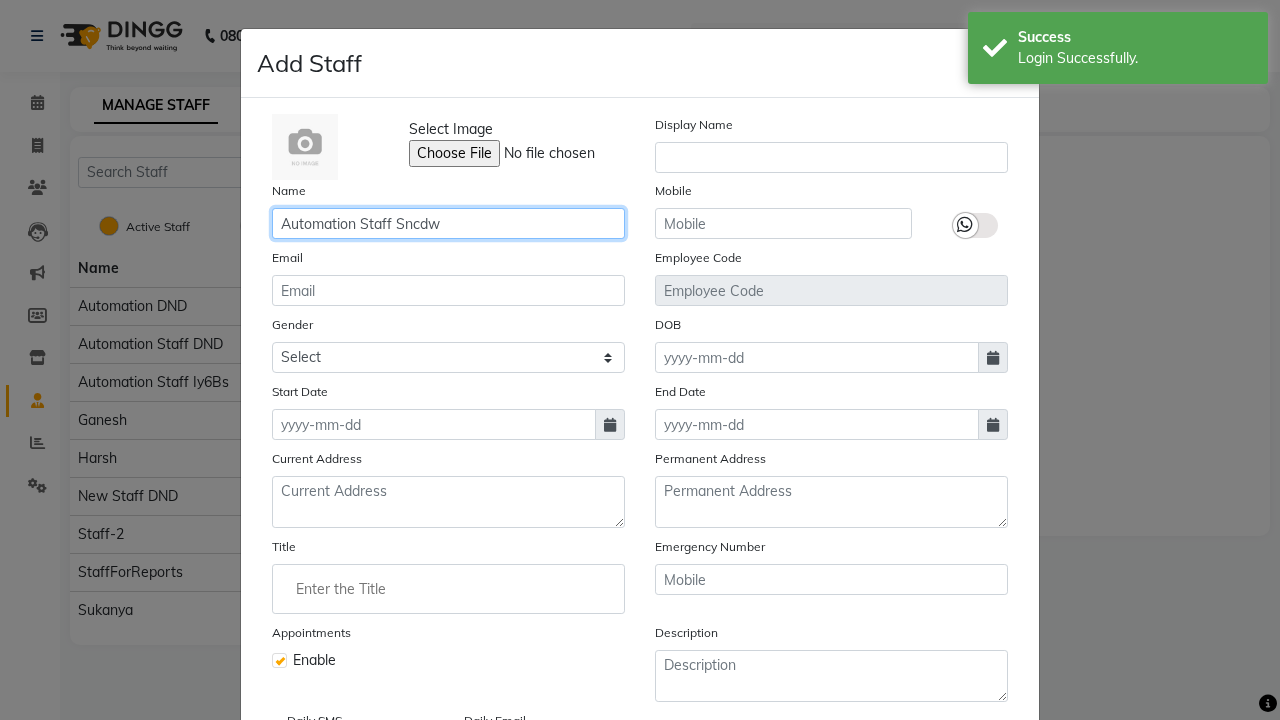 type on "Automation Staff Sncdw" 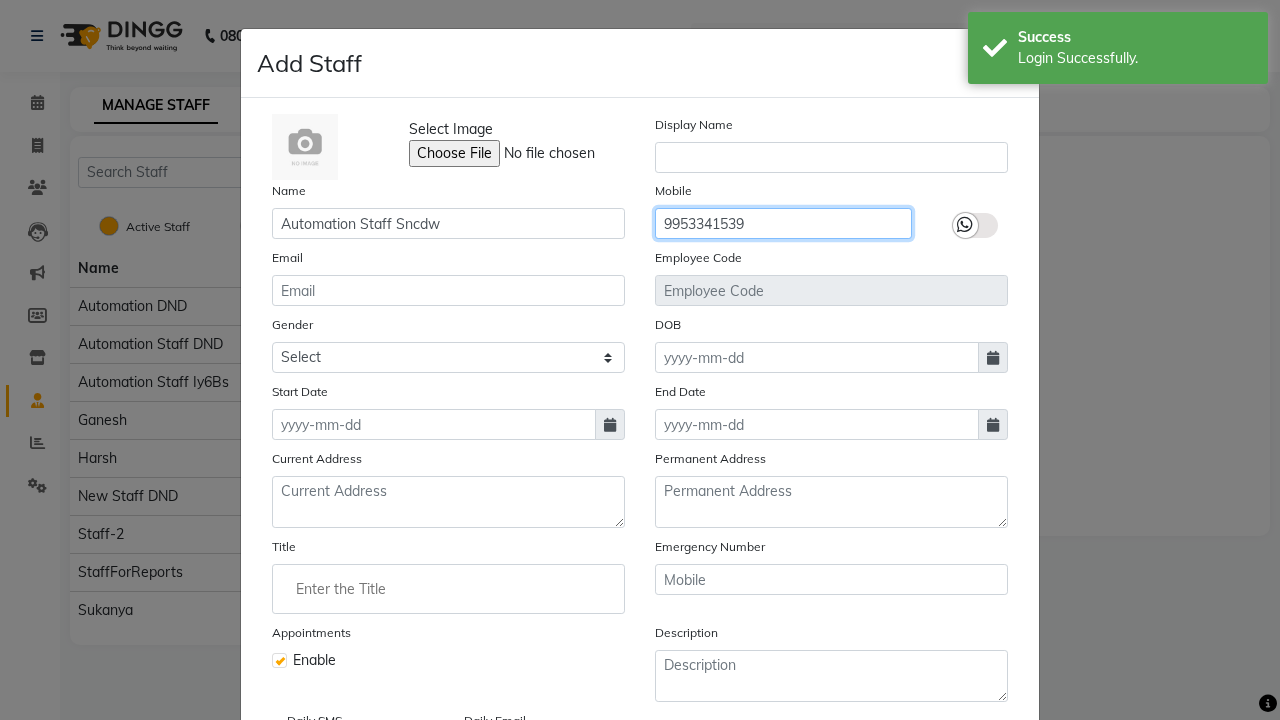 type on "9953341539" 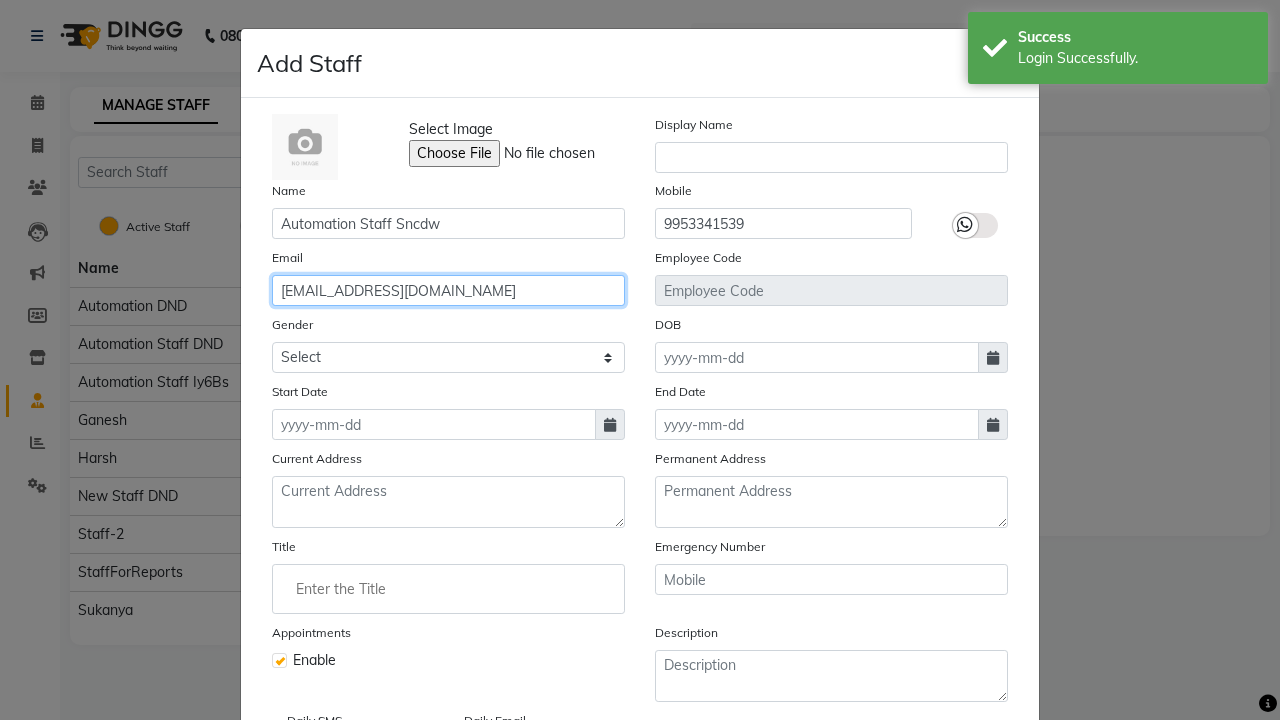 type on "[EMAIL_ADDRESS][DOMAIN_NAME]" 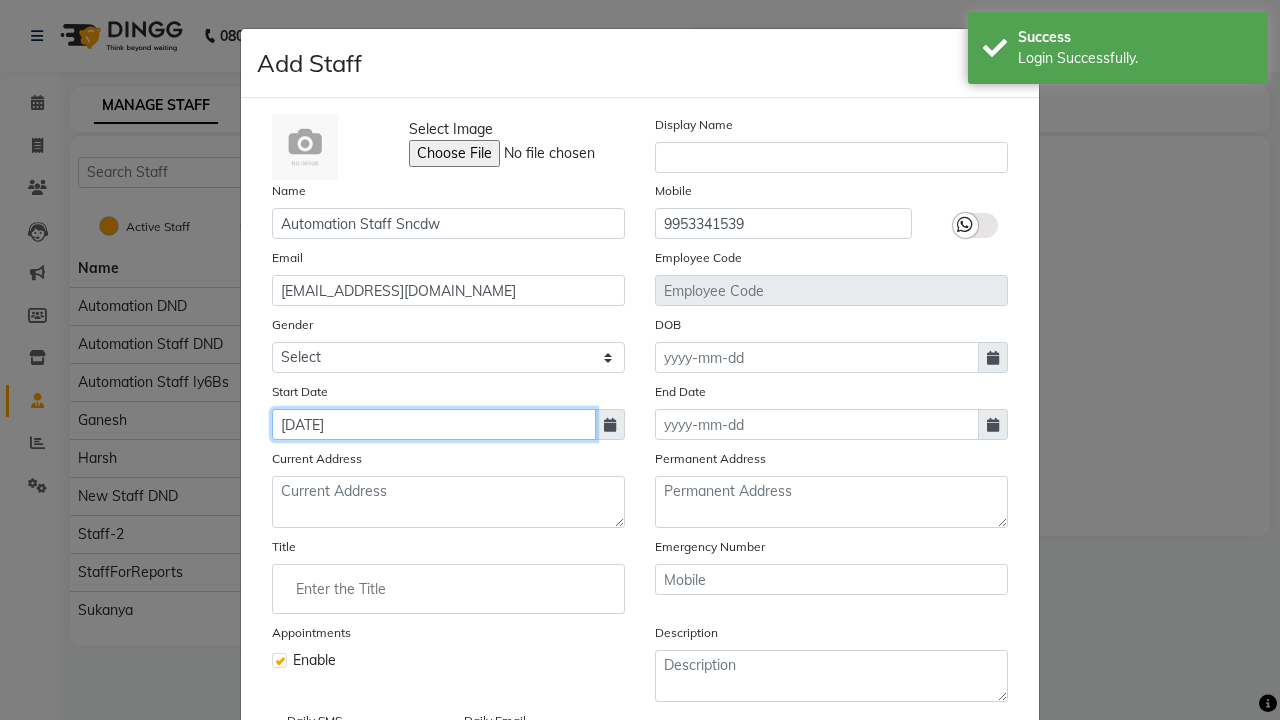 type on "[DATE]" 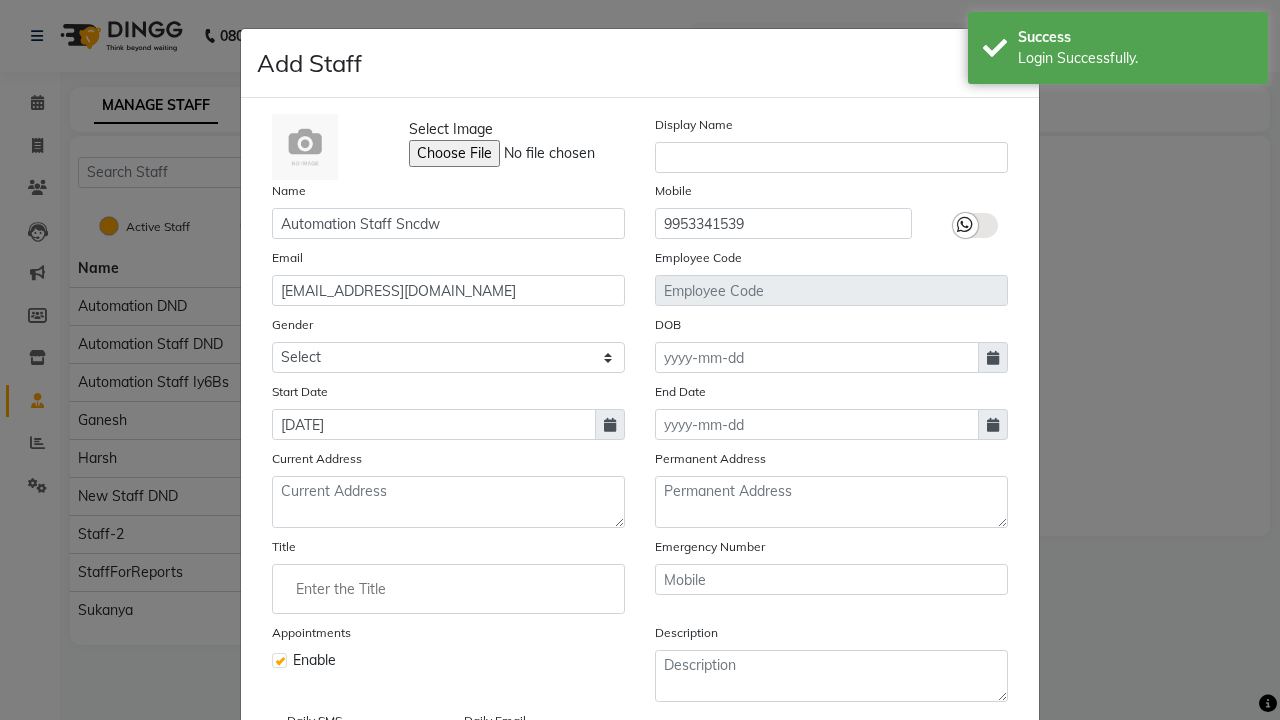 click on "Save" at bounding box center [988, 814] 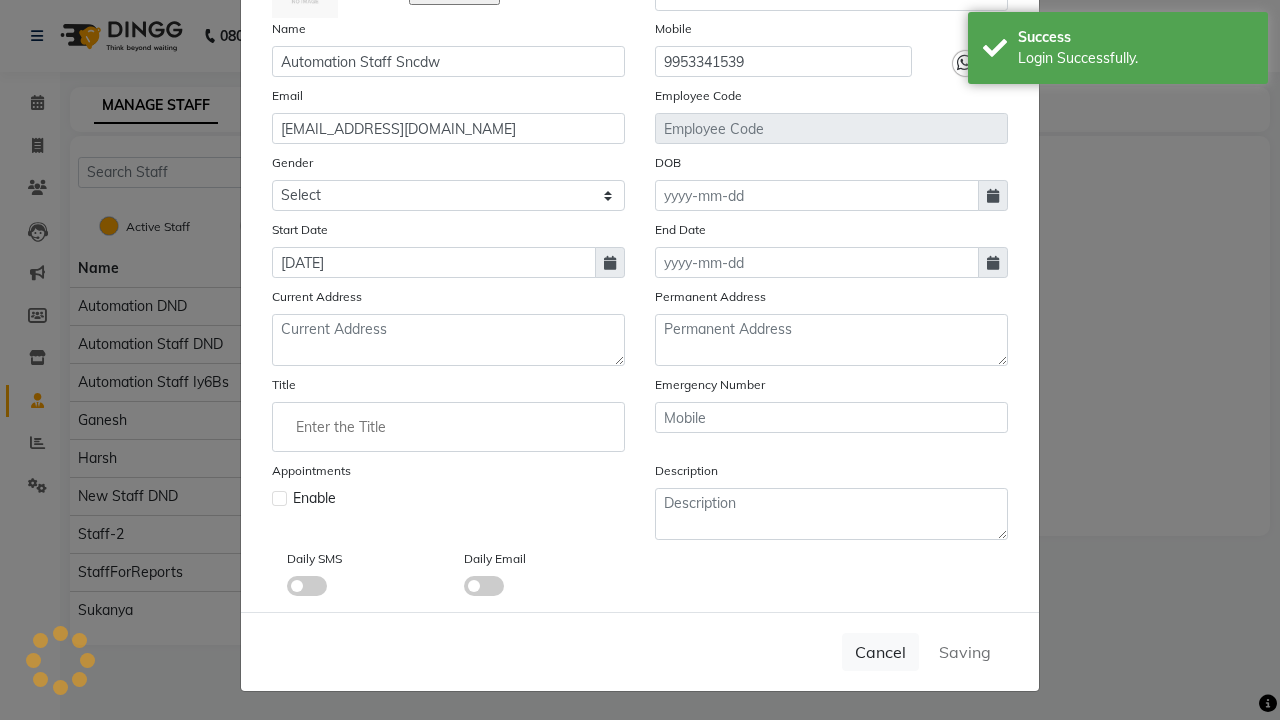 type 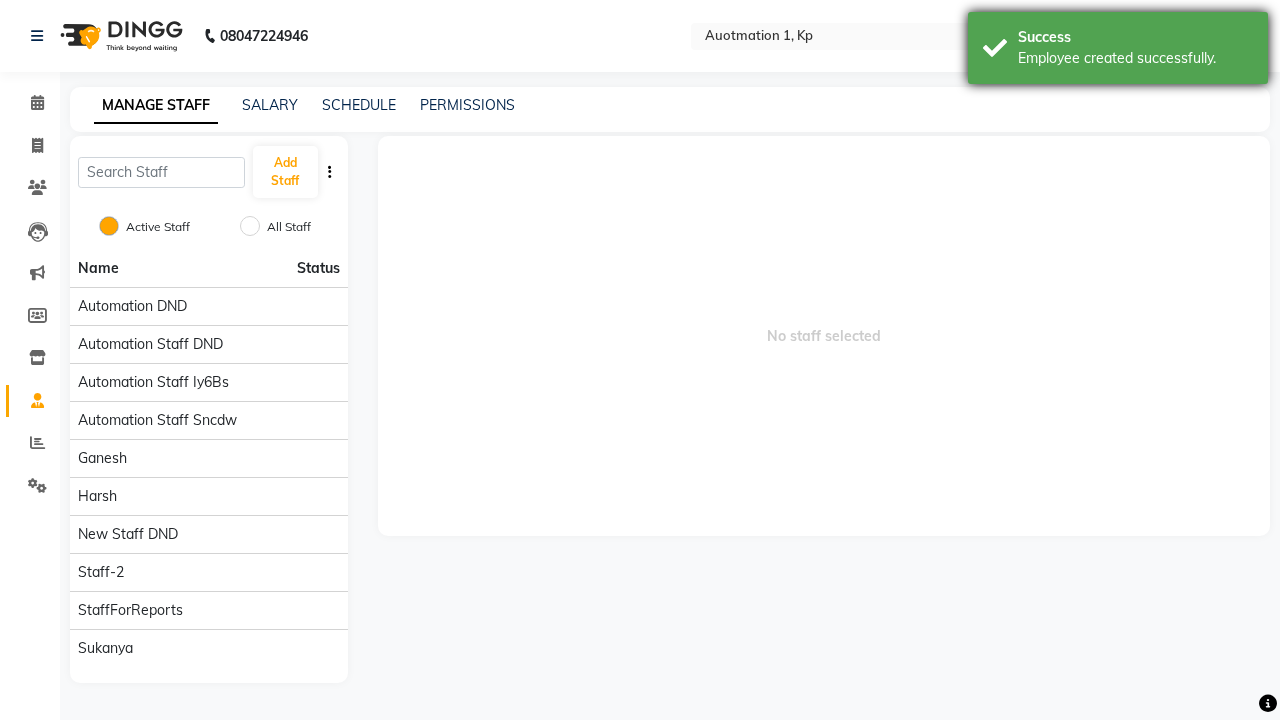 click on "Employee created successfully." at bounding box center (1135, 58) 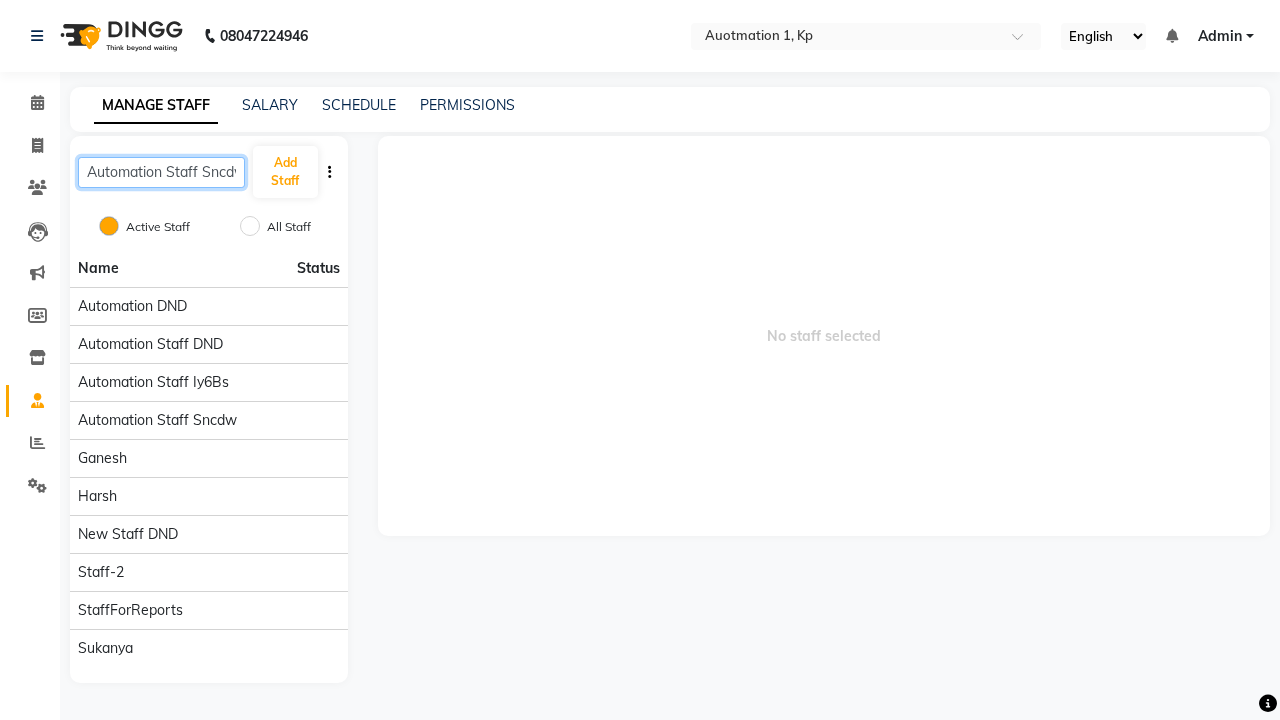 scroll, scrollTop: 0, scrollLeft: 10, axis: horizontal 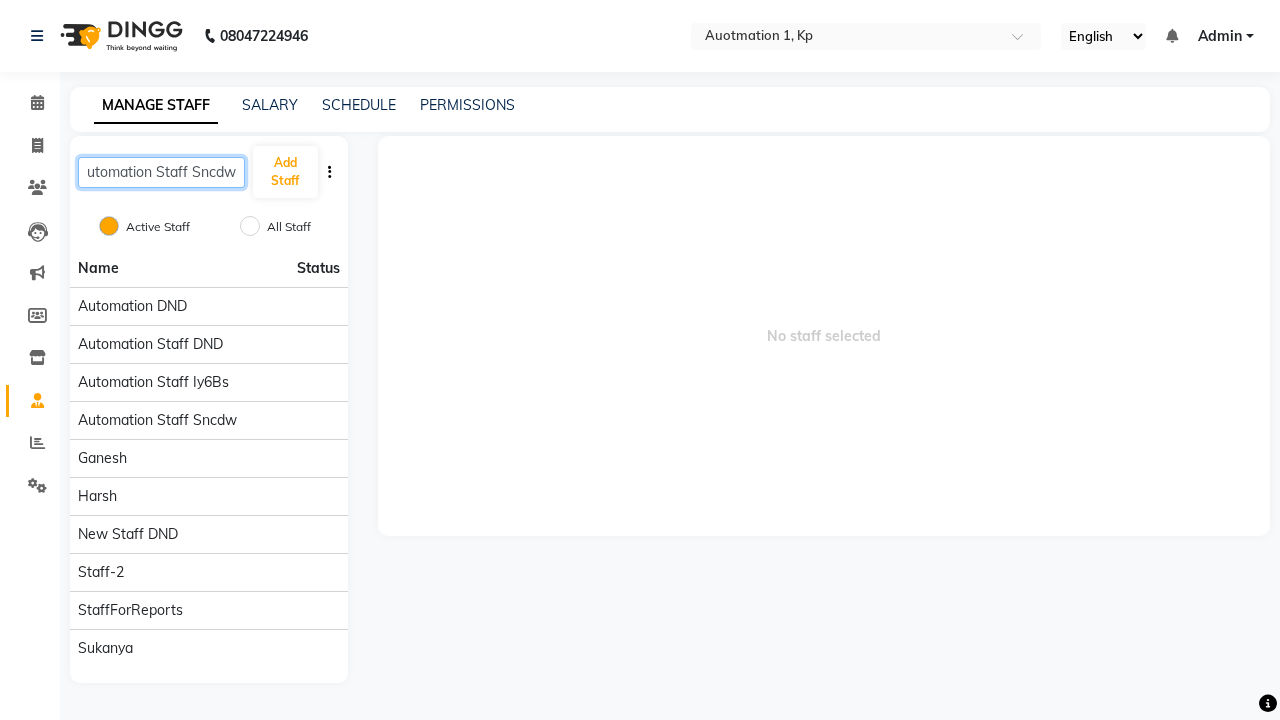 type on "Automation Staff Sncdw" 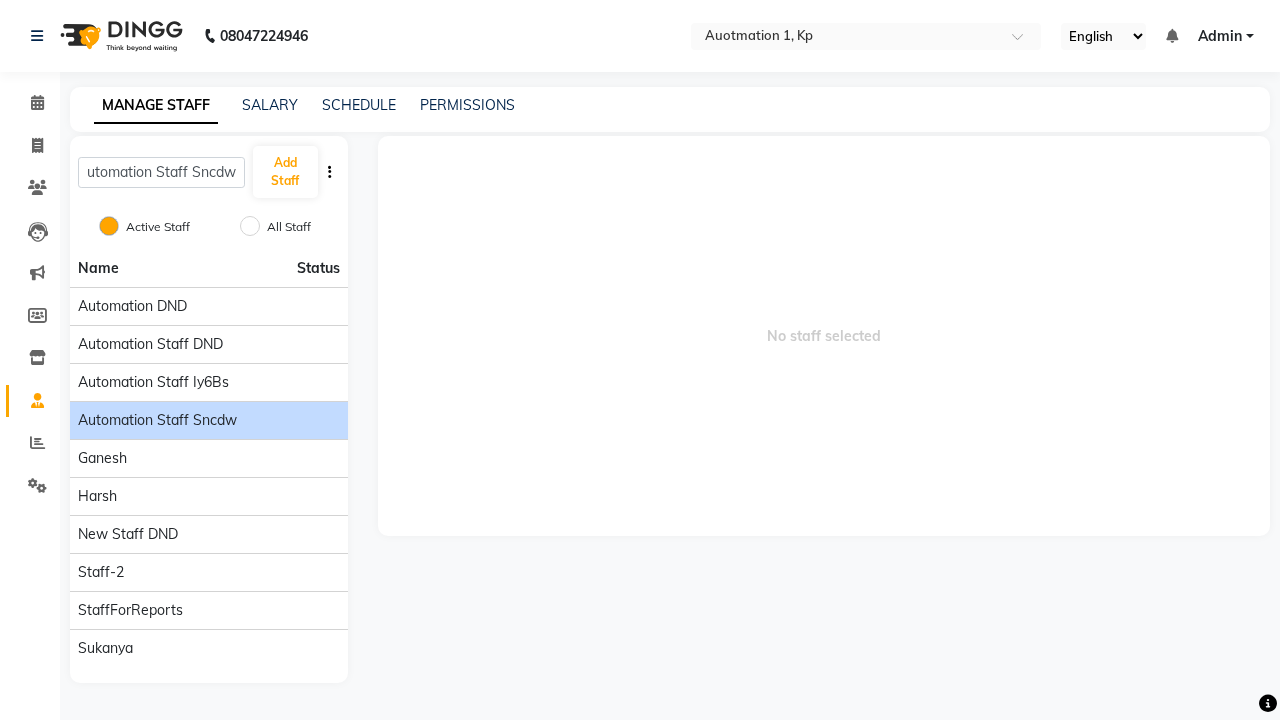 click on "Automation Staff Sncdw" 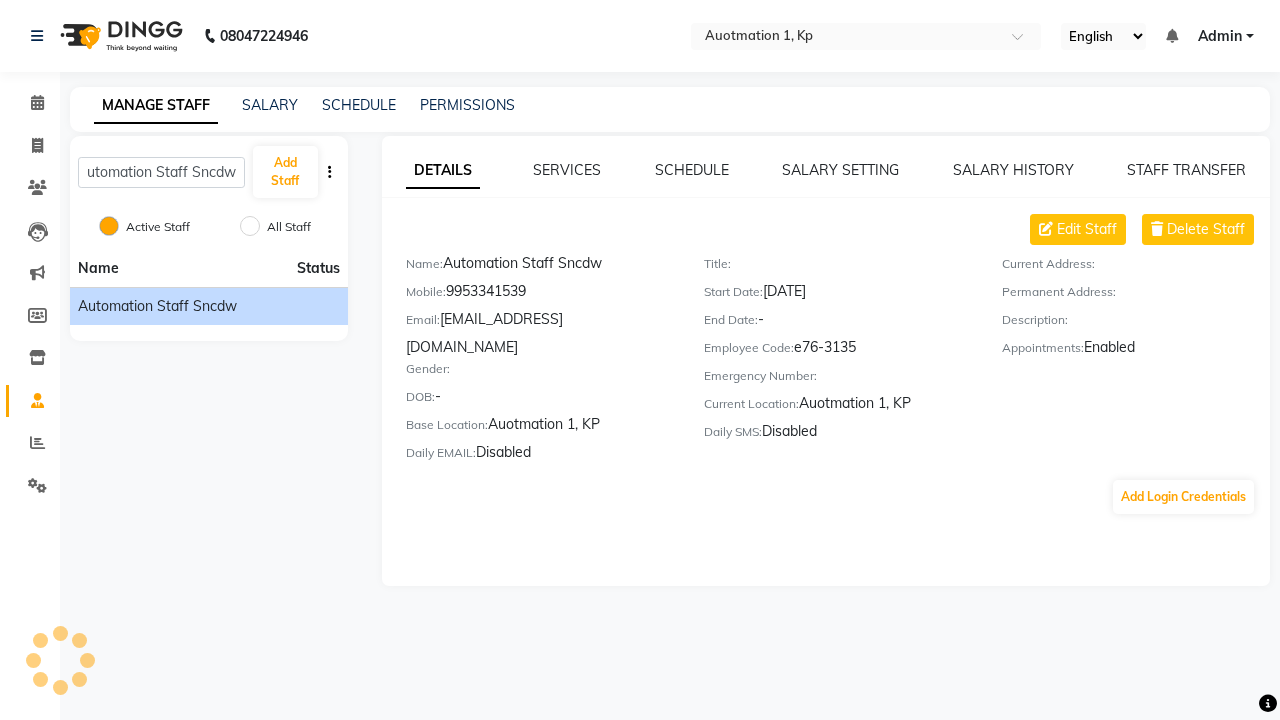 scroll, scrollTop: 0, scrollLeft: 0, axis: both 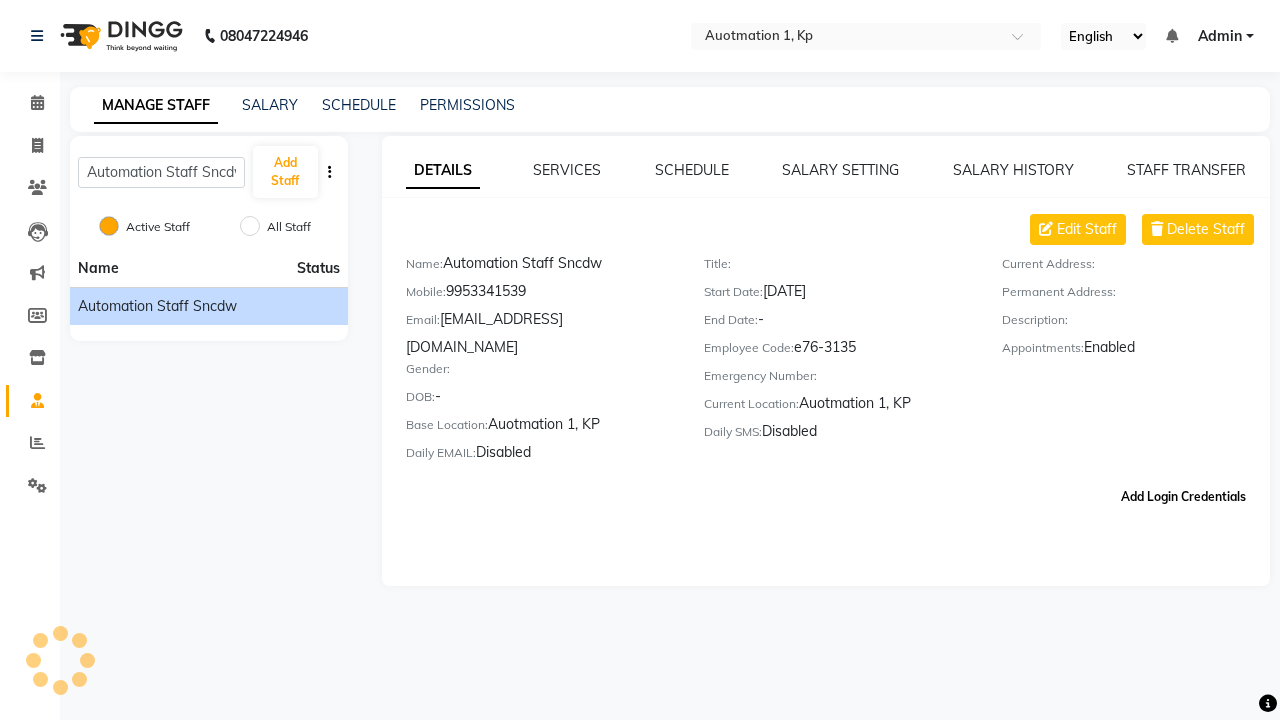 click on "Add Login Credentials" 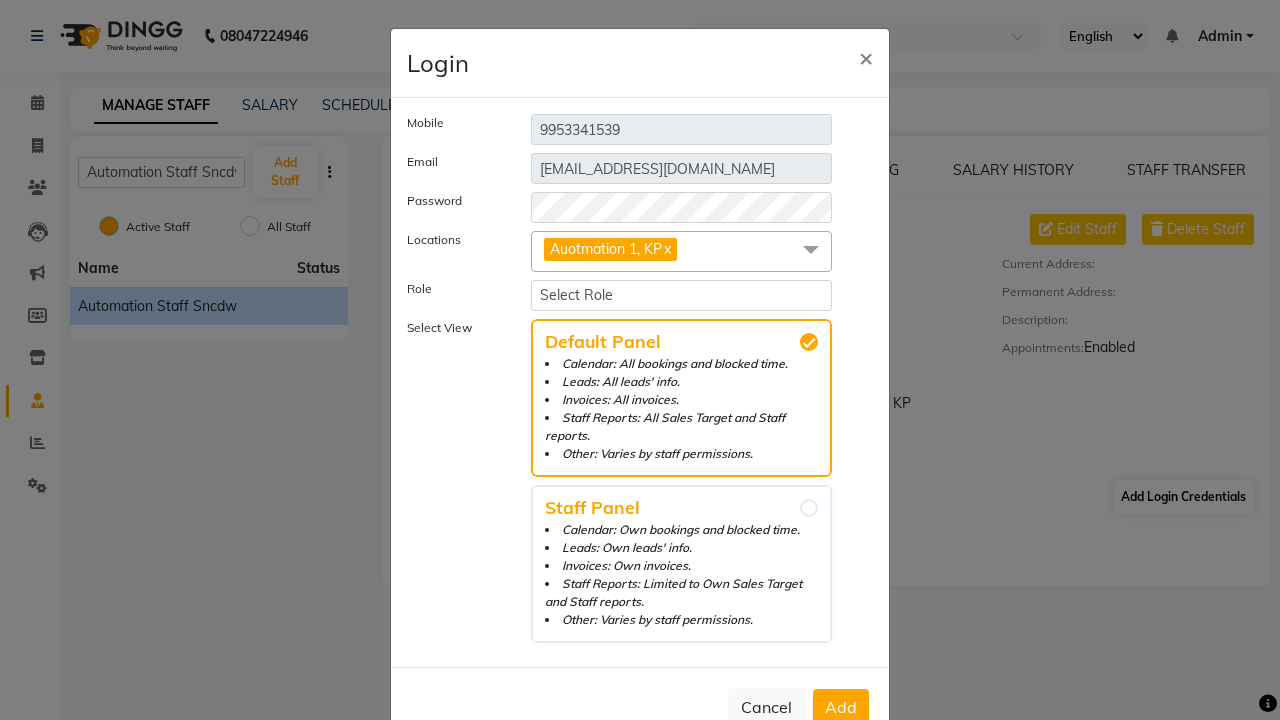 select on "204" 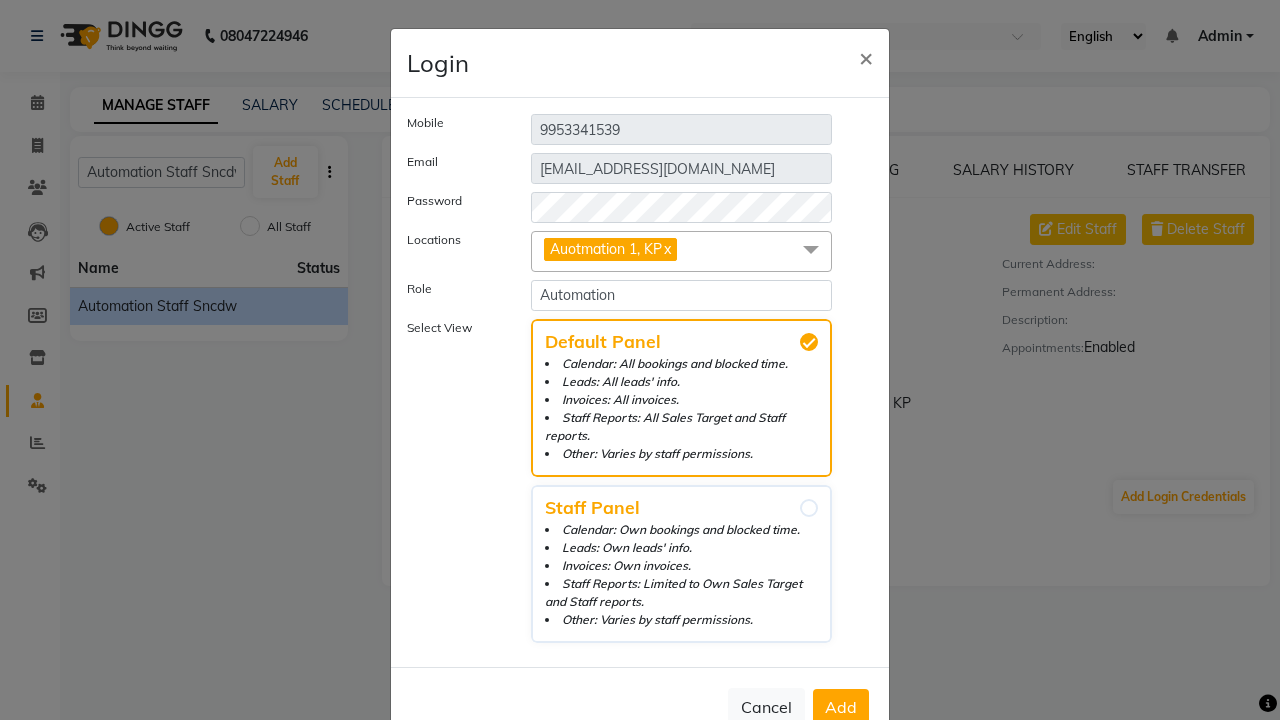 click on "Add" 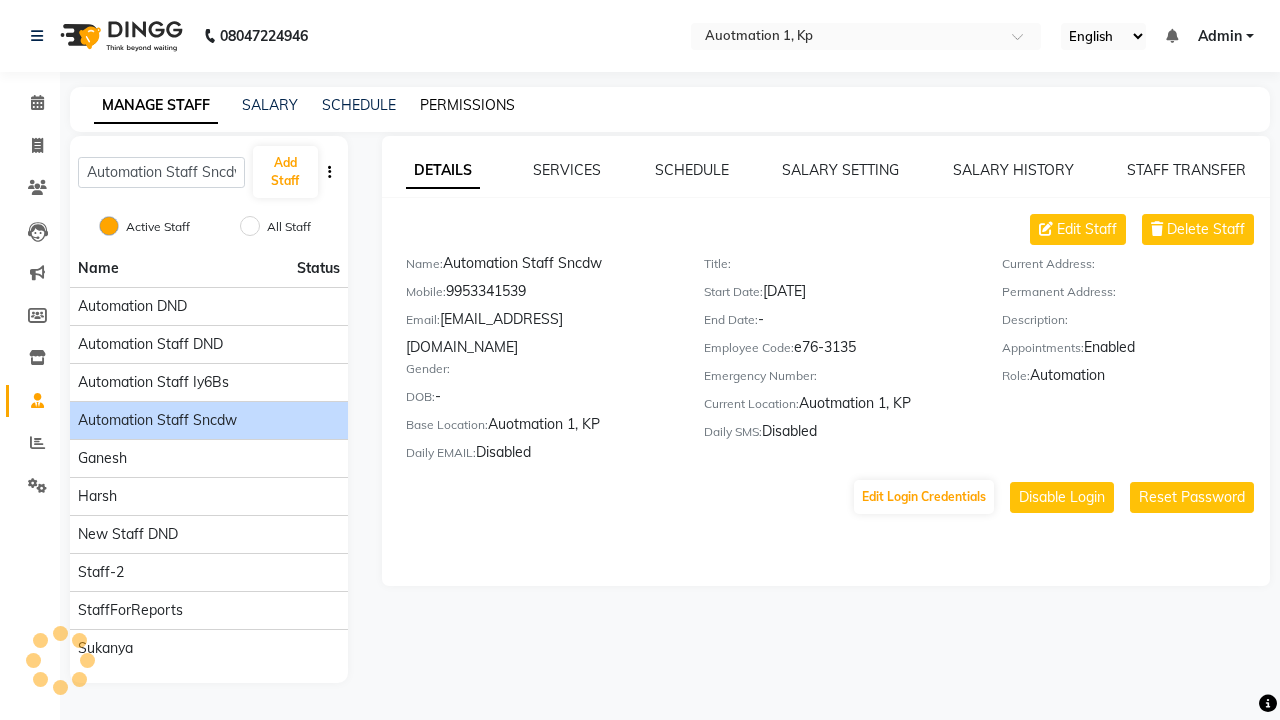 click on "PERMISSIONS" 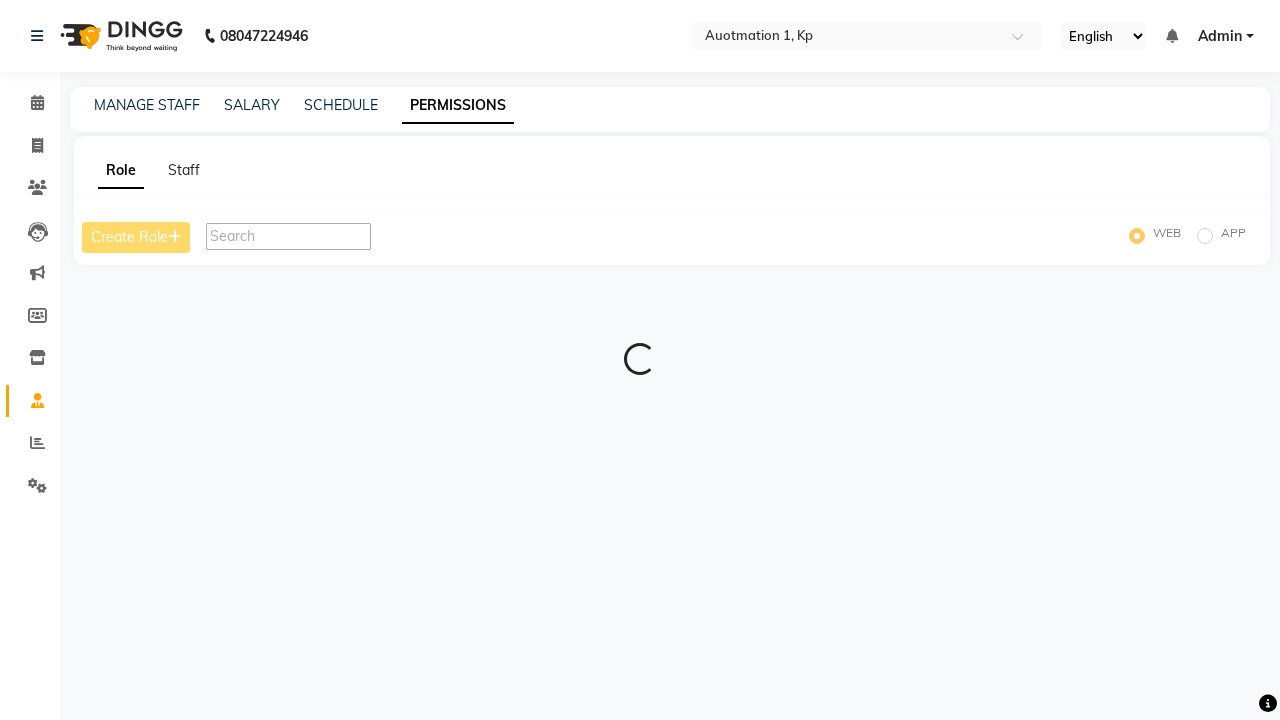 scroll, scrollTop: 0, scrollLeft: 0, axis: both 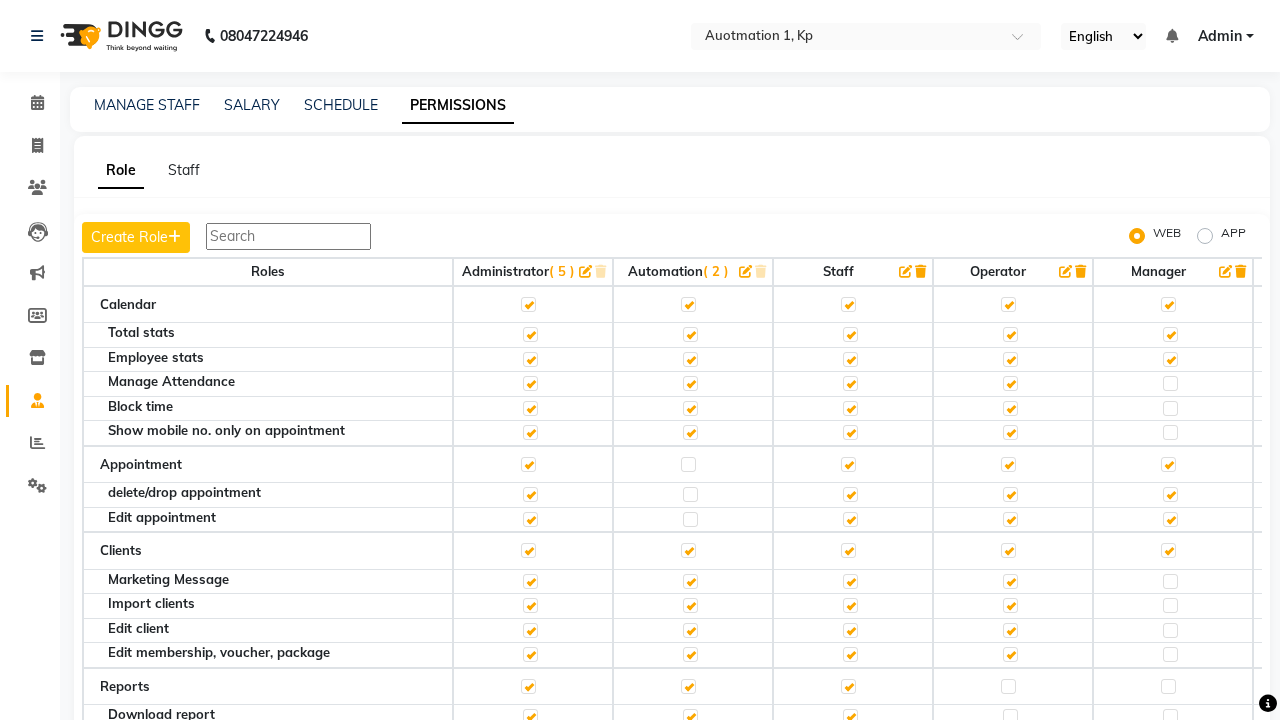 click 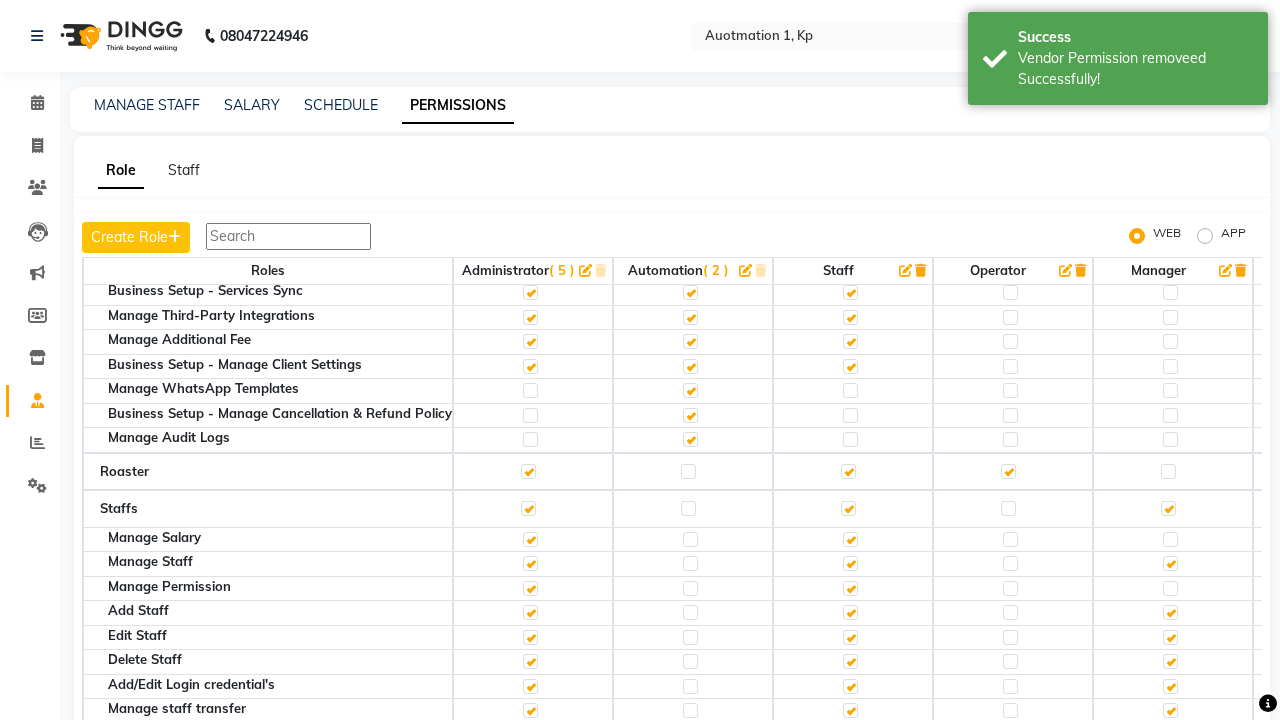 click 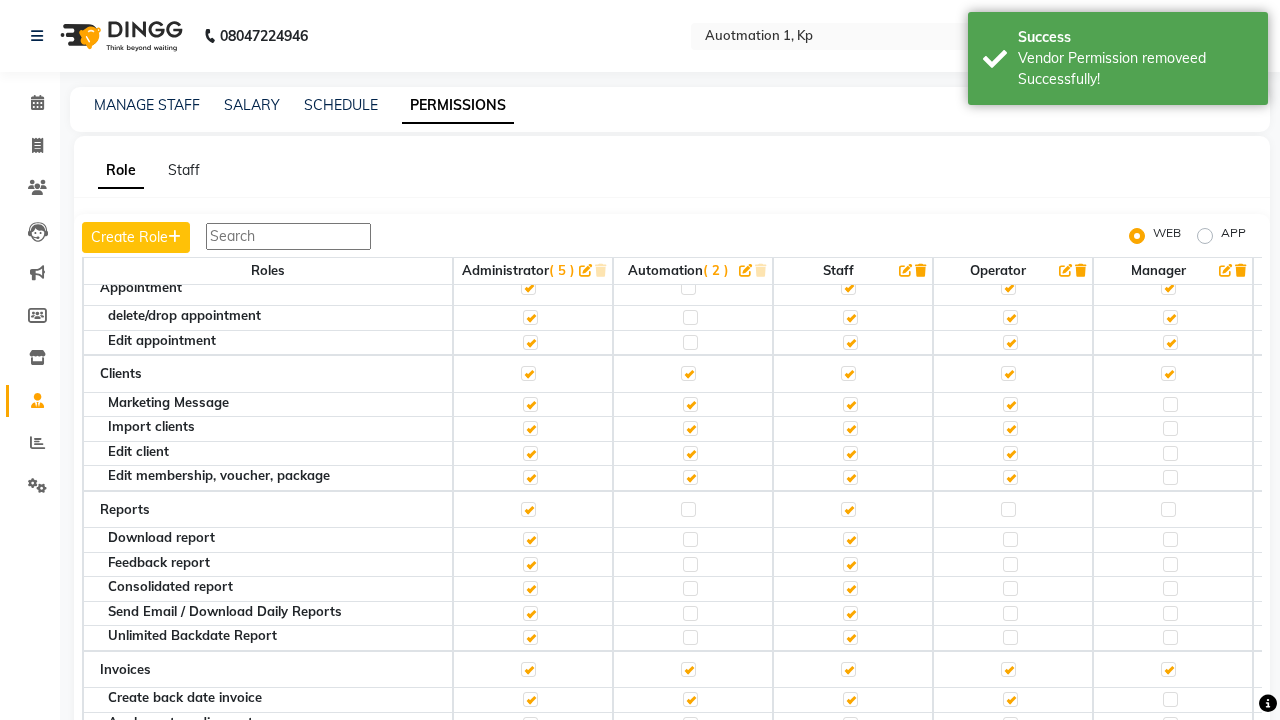 click 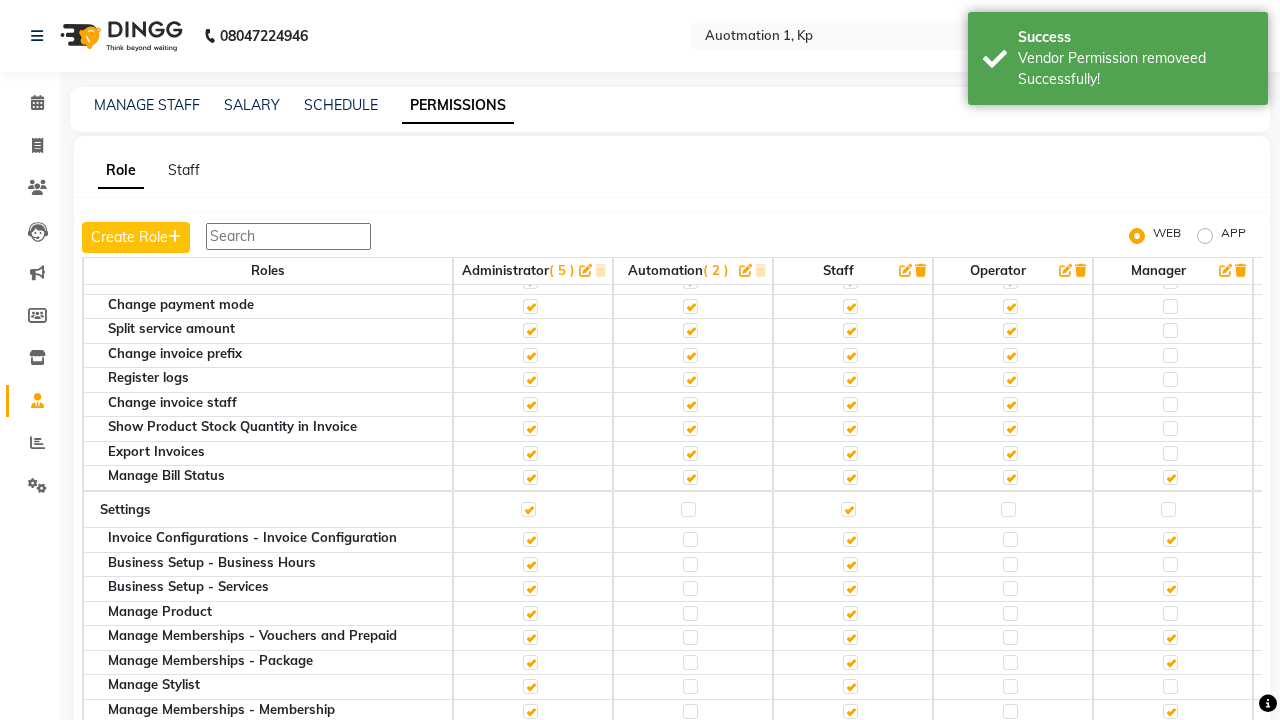 scroll, scrollTop: 25, scrollLeft: 0, axis: vertical 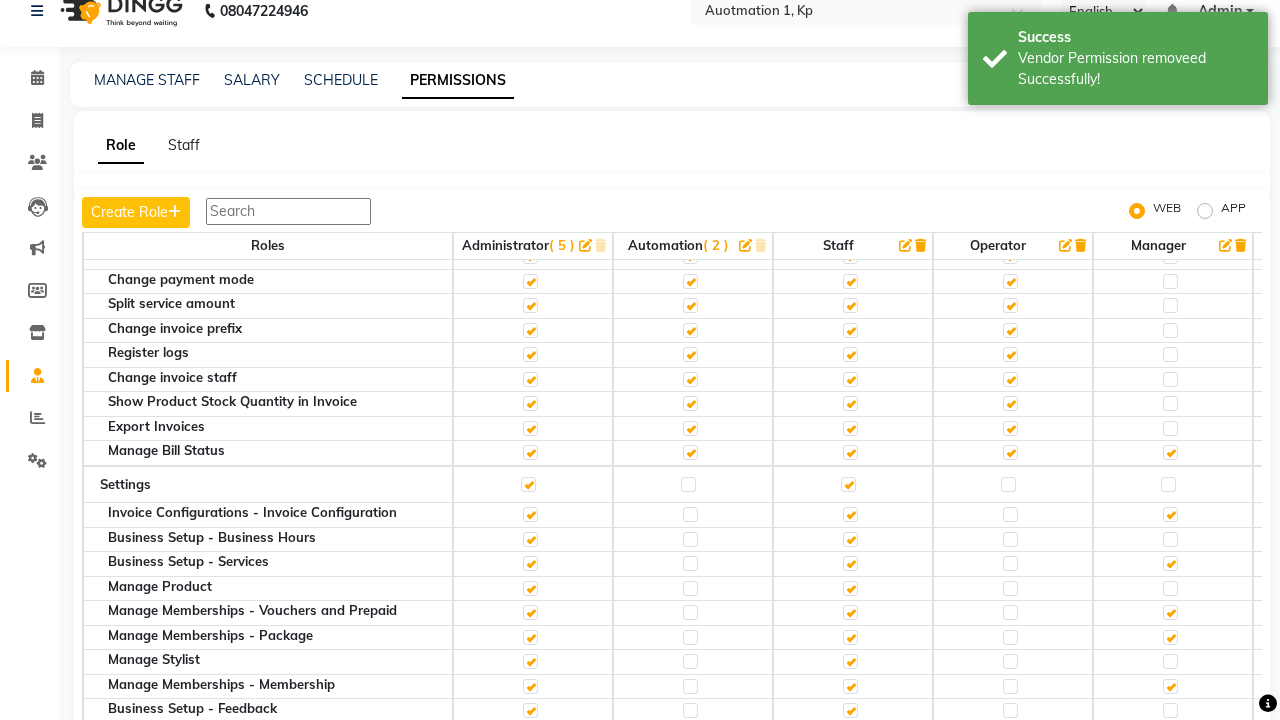 click on "Admin" at bounding box center [1220, 11] 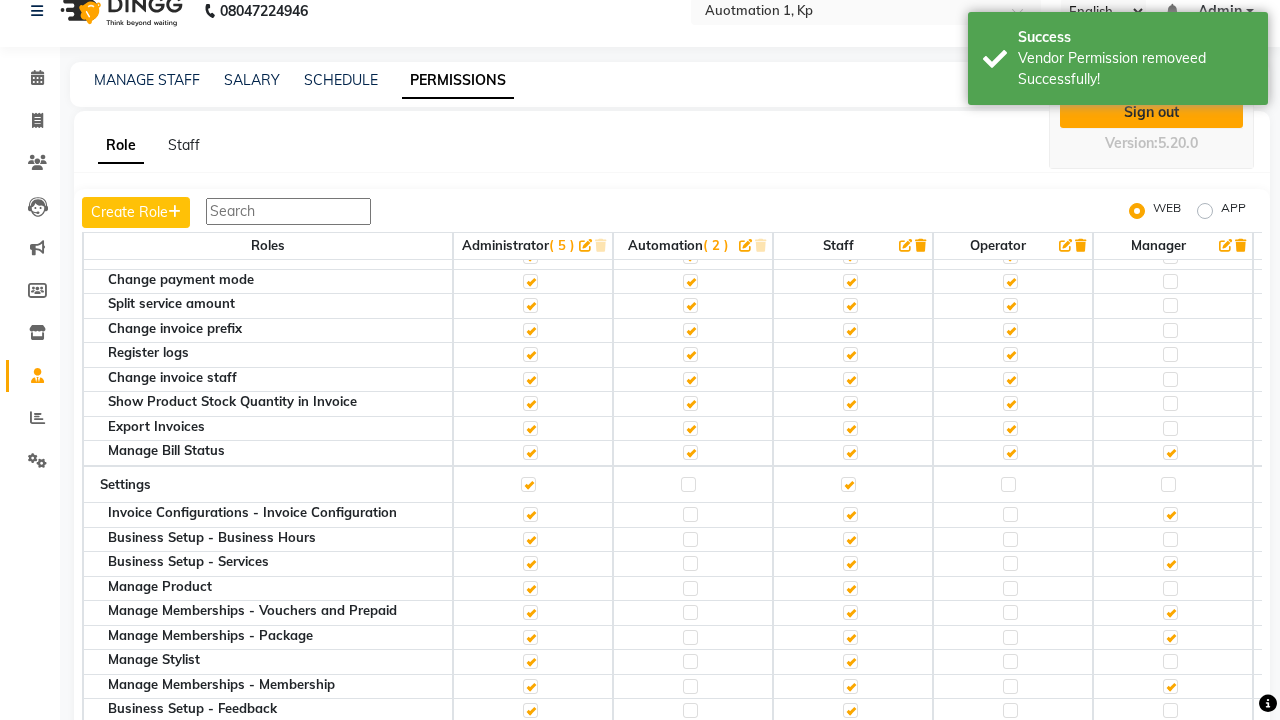 click on "Sign out" at bounding box center [1151, 112] 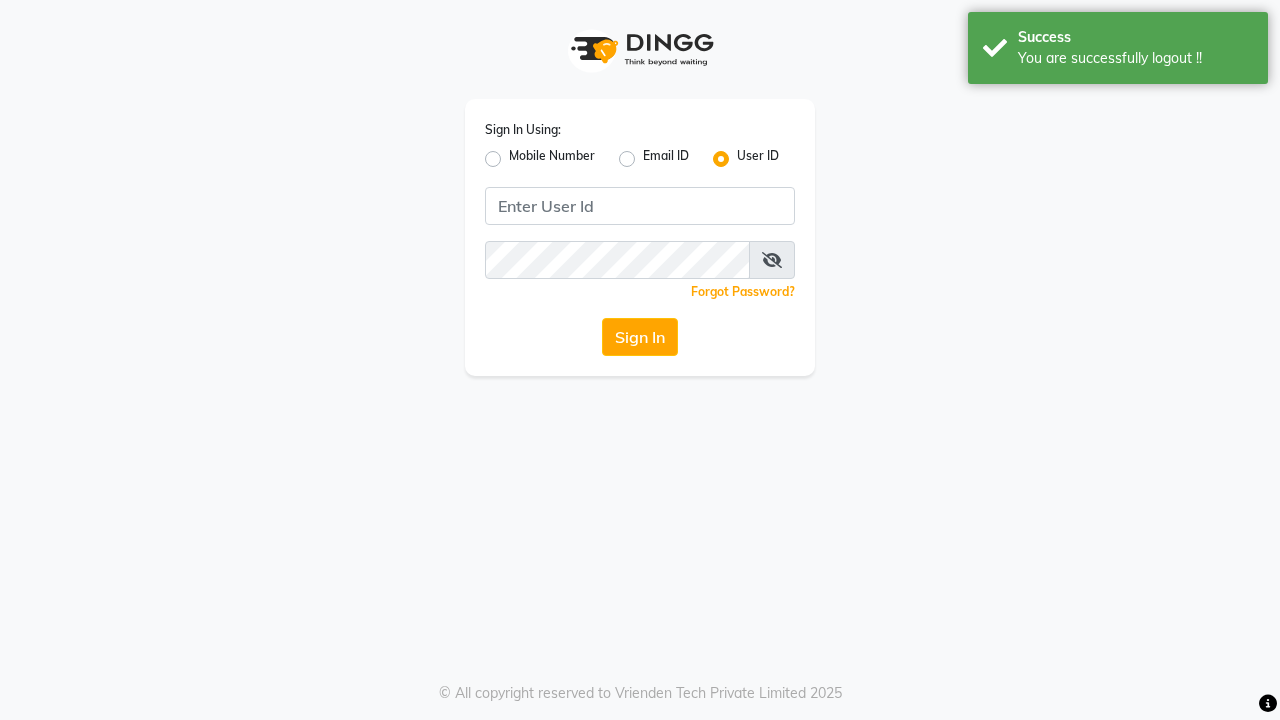 scroll, scrollTop: 0, scrollLeft: 0, axis: both 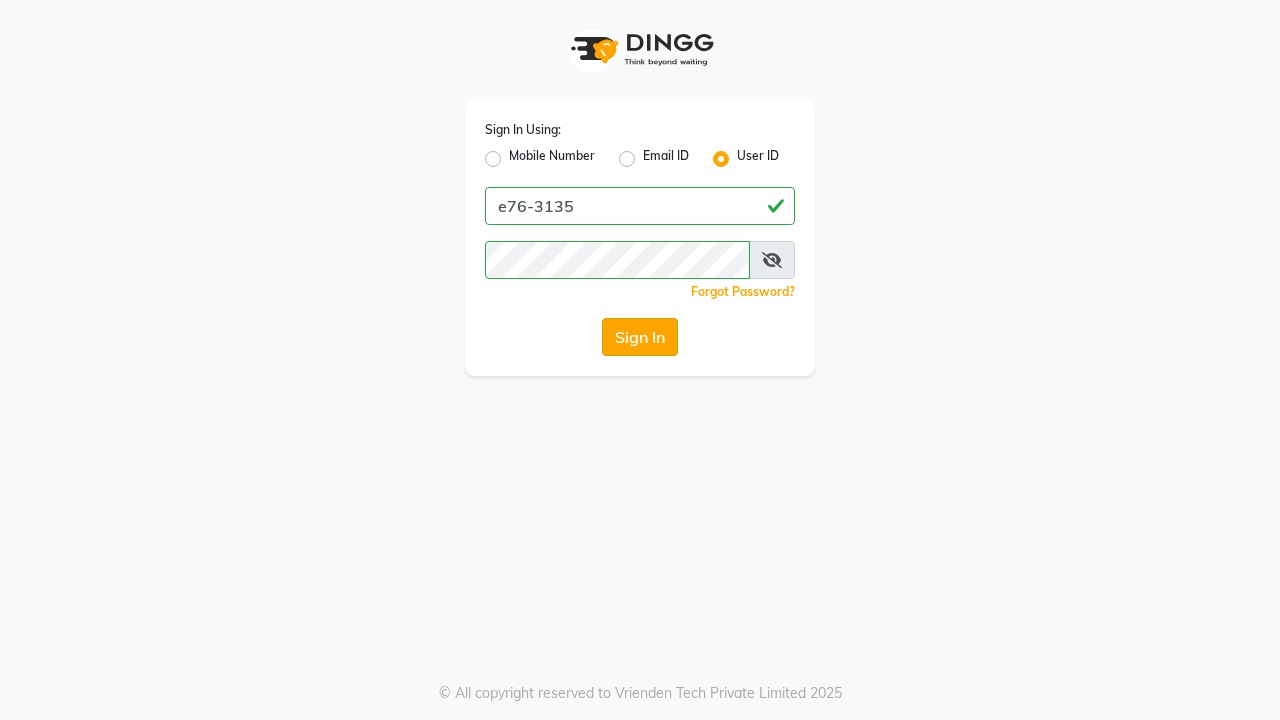 click on "Sign In" 